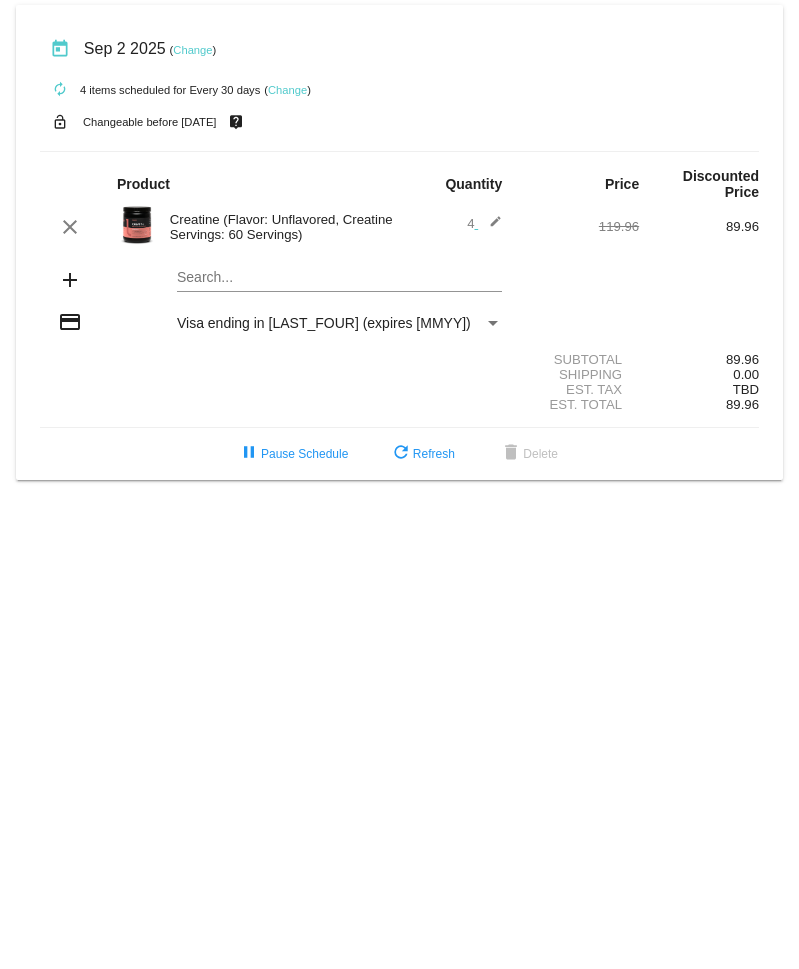 scroll, scrollTop: 0, scrollLeft: 0, axis: both 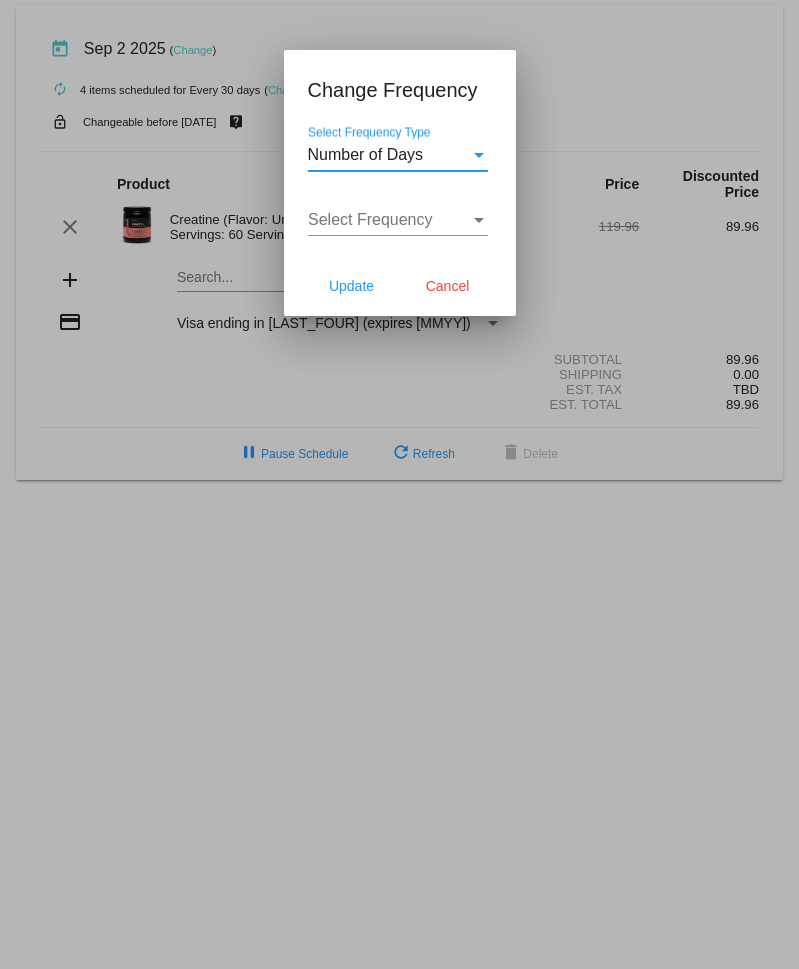 click on "Number of Days" at bounding box center [389, 155] 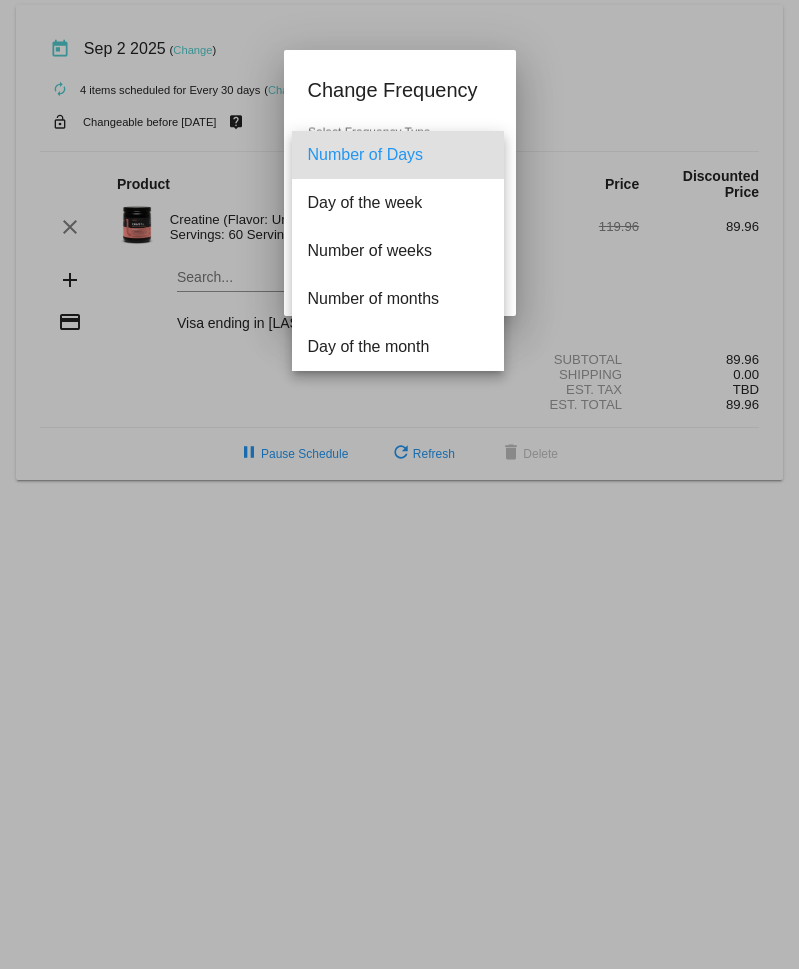 click at bounding box center (399, 484) 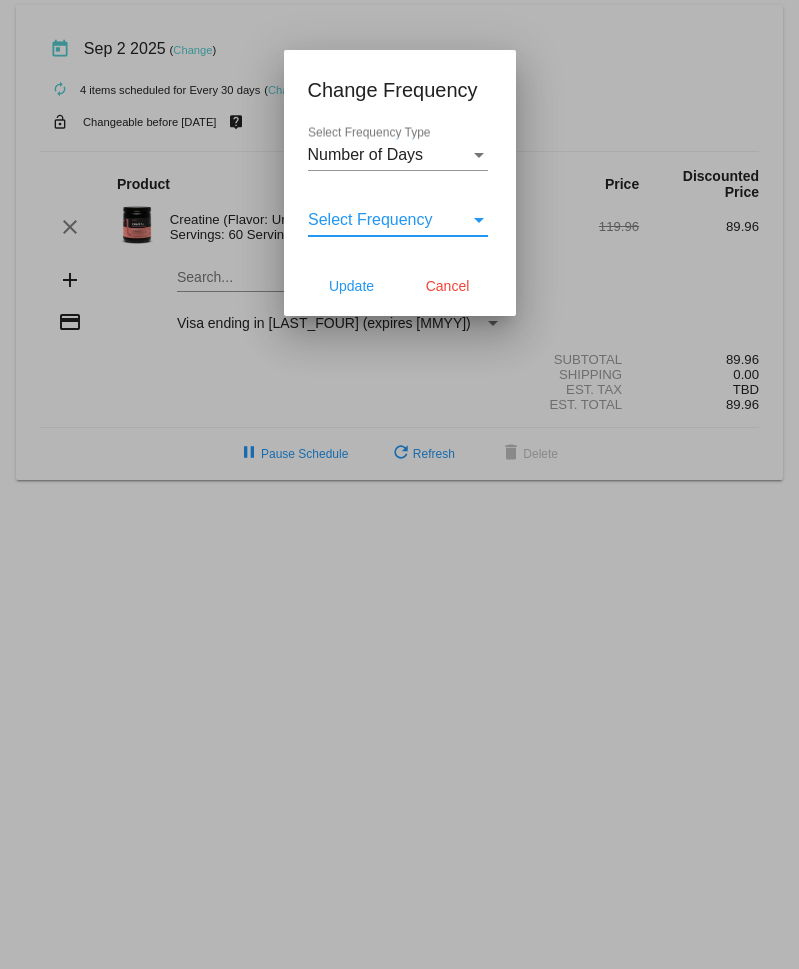 click on "Select Frequency" at bounding box center (370, 219) 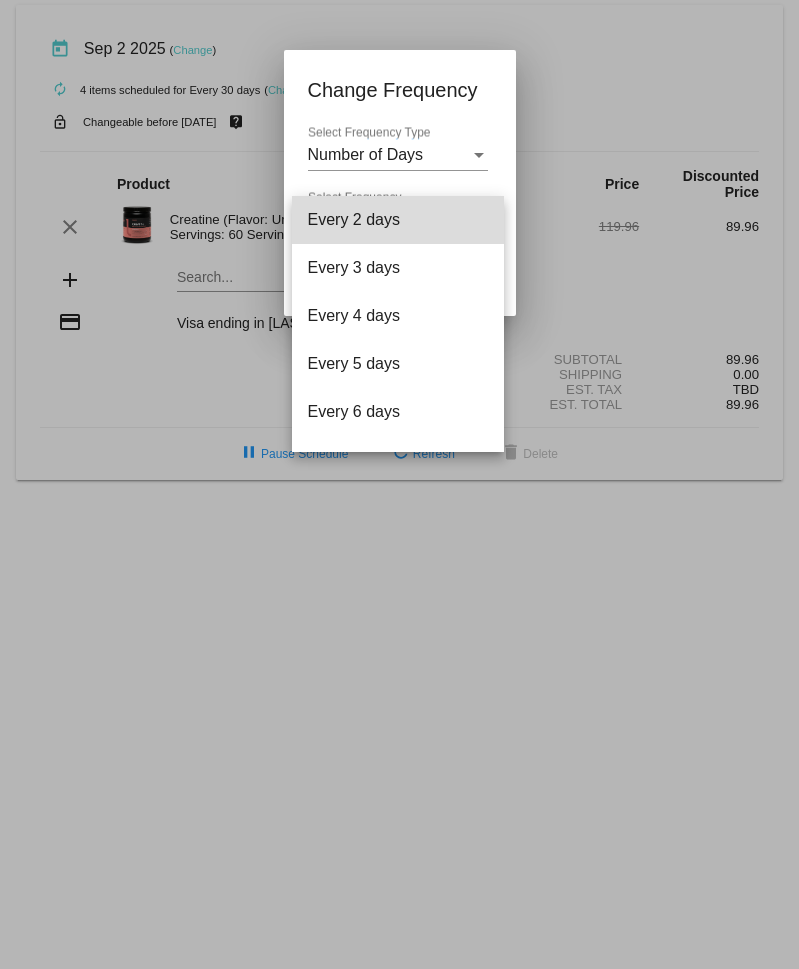 click on "Every 2 days" at bounding box center [398, 220] 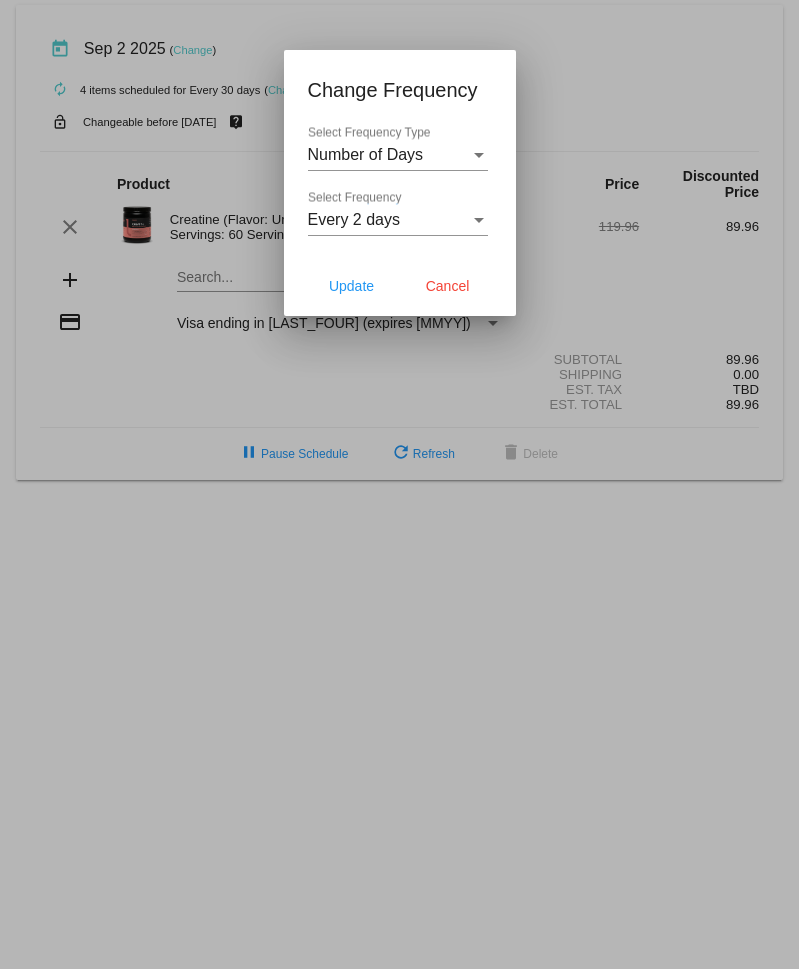 click on "Every 2 days
Select Frequency" at bounding box center (398, 213) 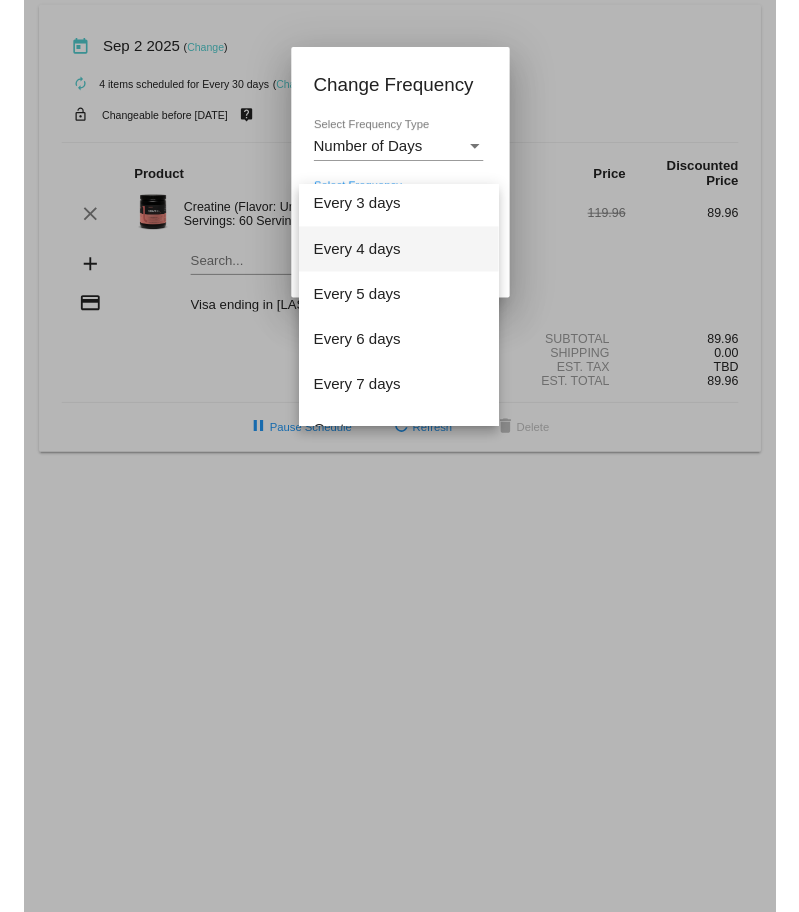 scroll, scrollTop: 80, scrollLeft: 0, axis: vertical 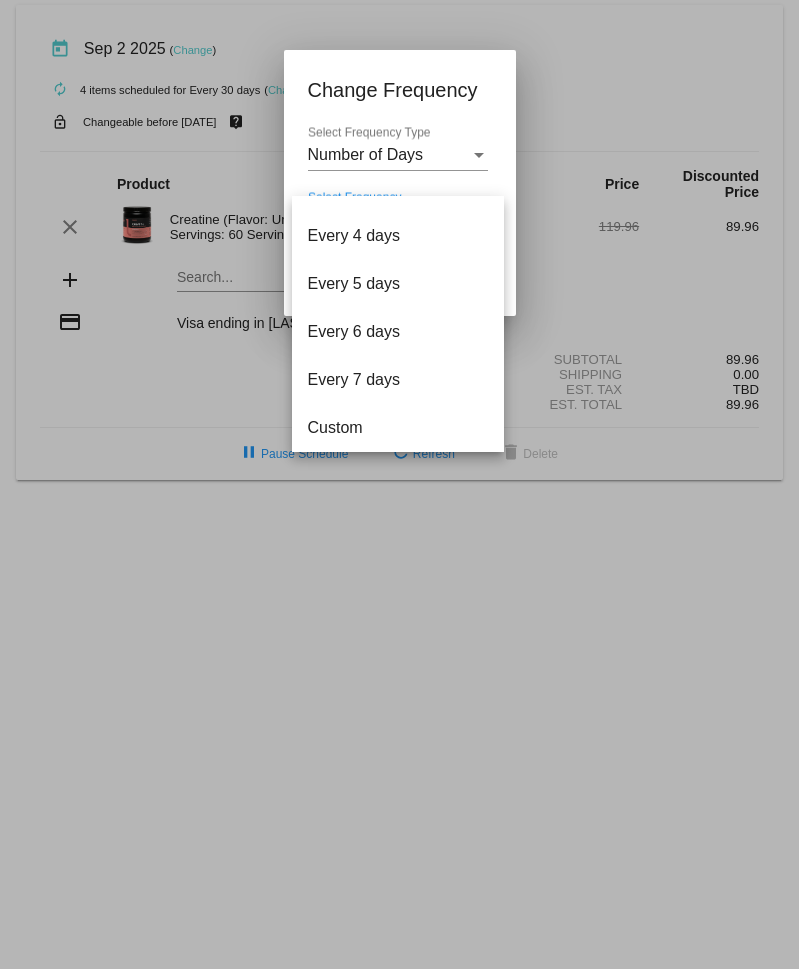 click at bounding box center (399, 484) 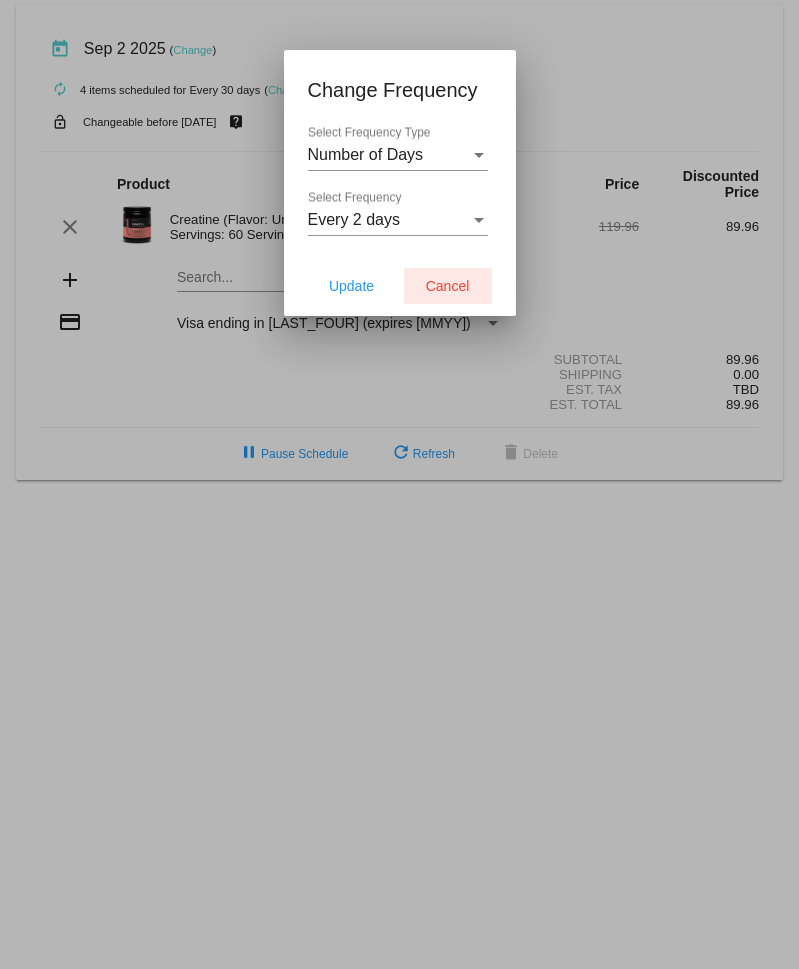 click on "Cancel" 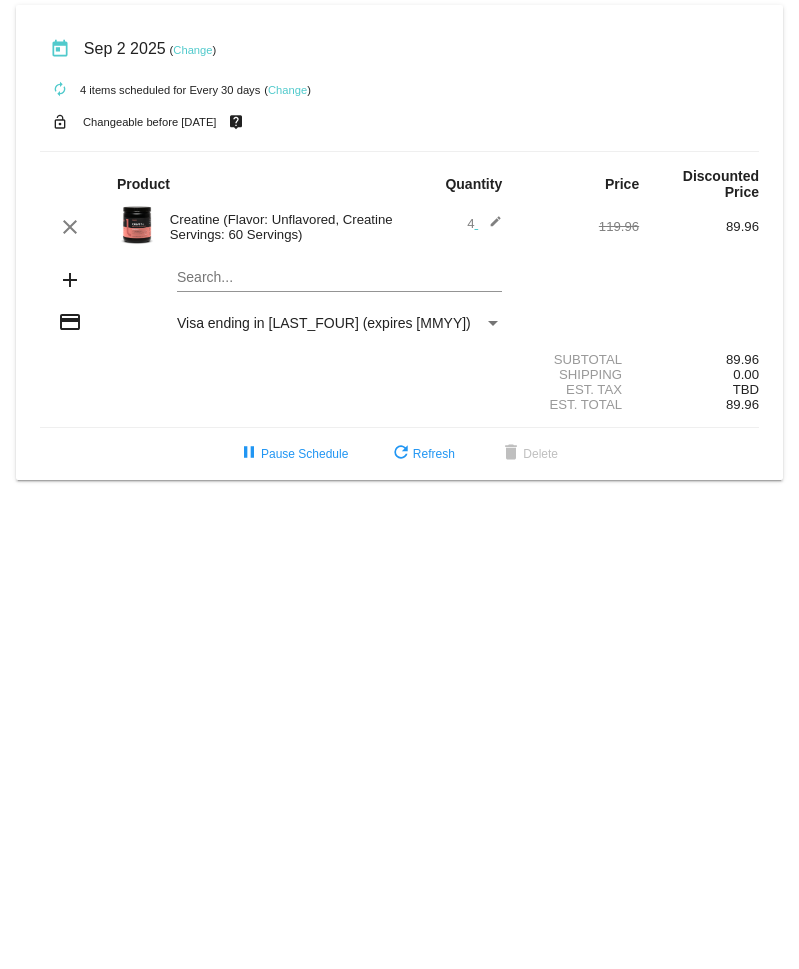 click on "Change" 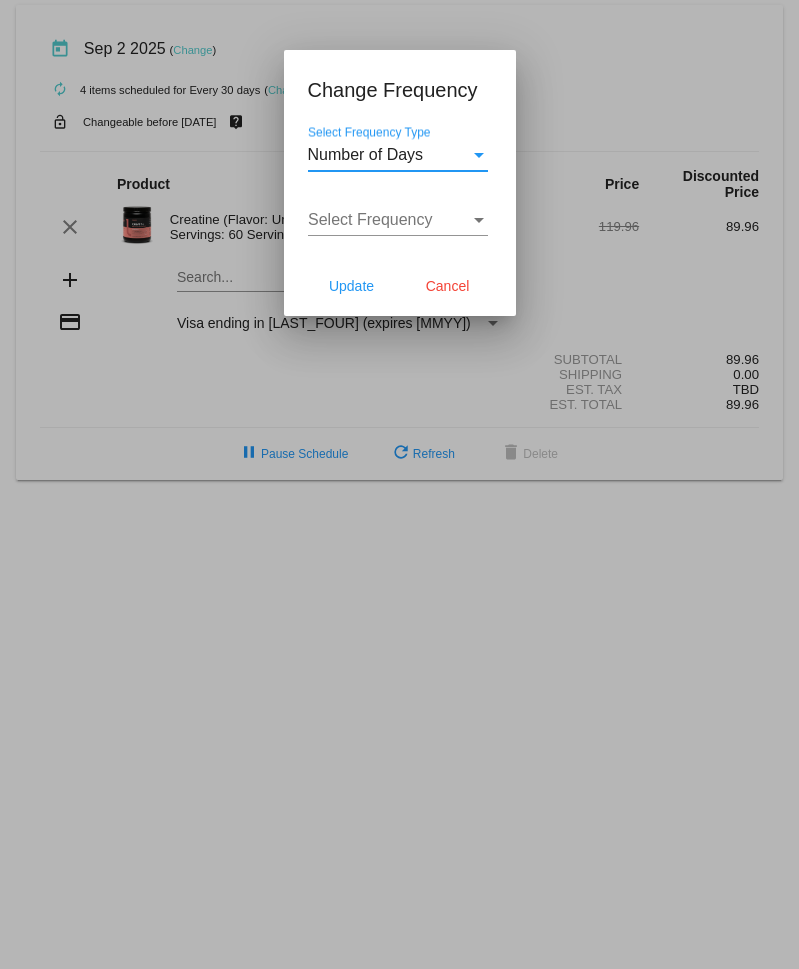click at bounding box center (479, 155) 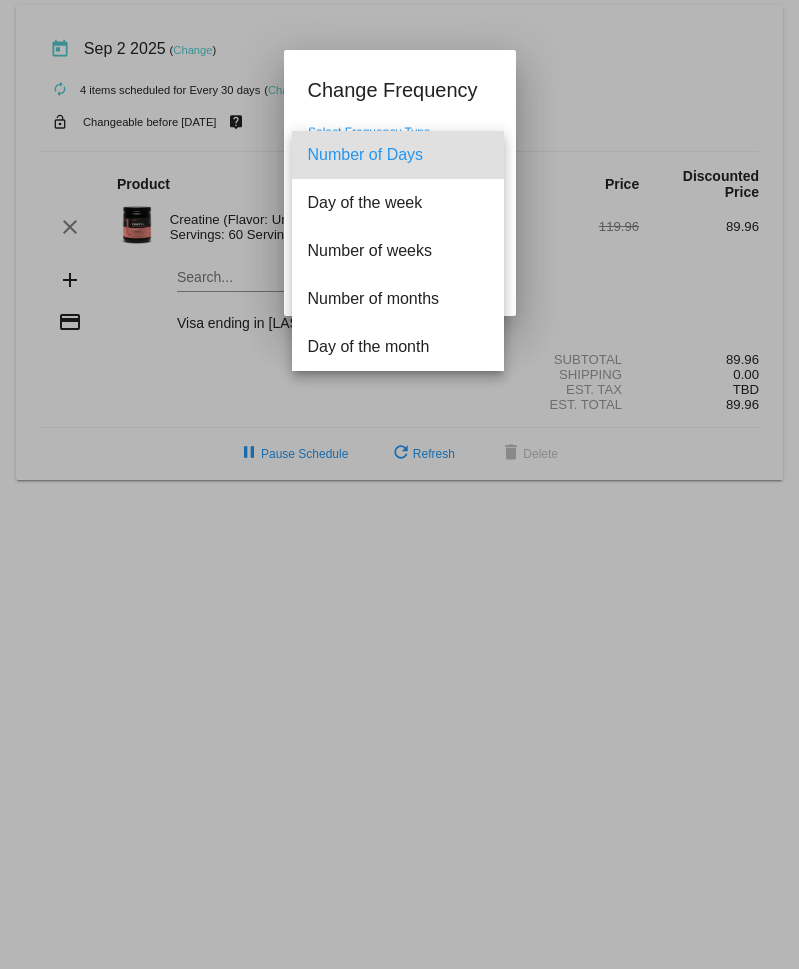 click at bounding box center [399, 484] 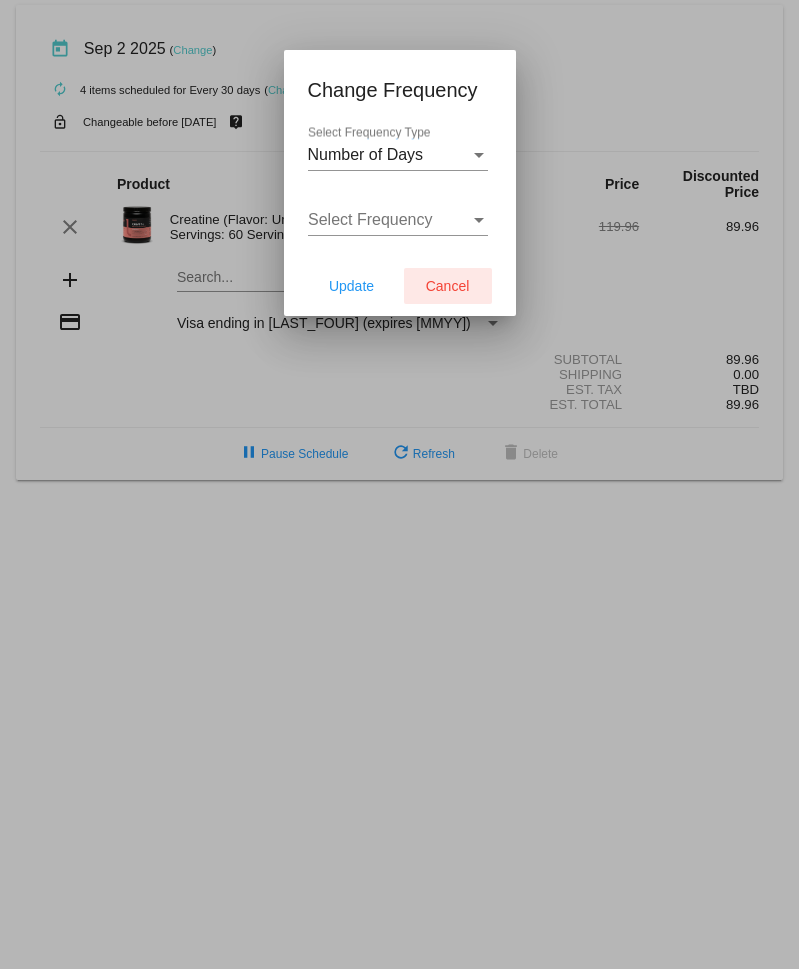 click on "Cancel" 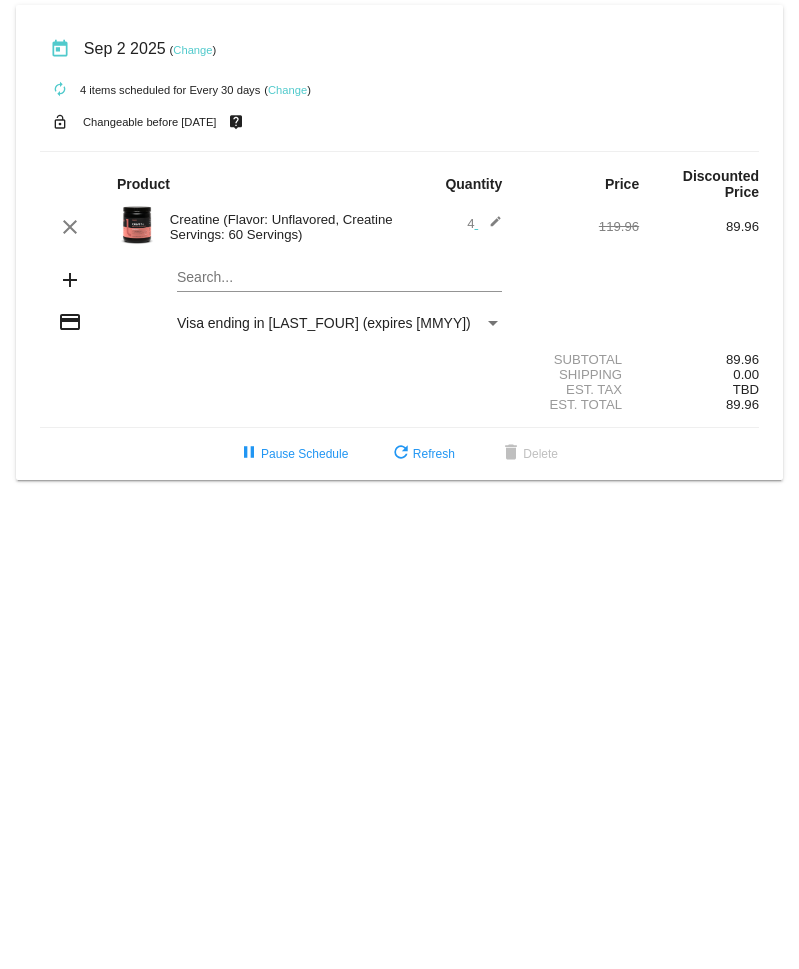 click on "Change" 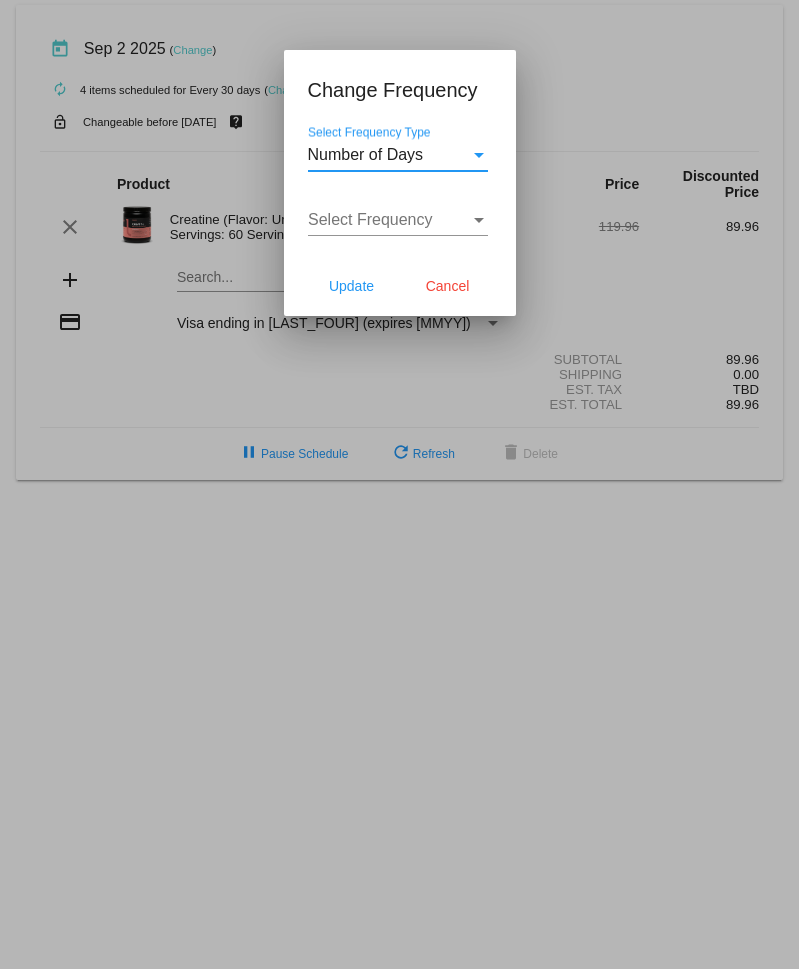 click on "Number of Days" at bounding box center (366, 154) 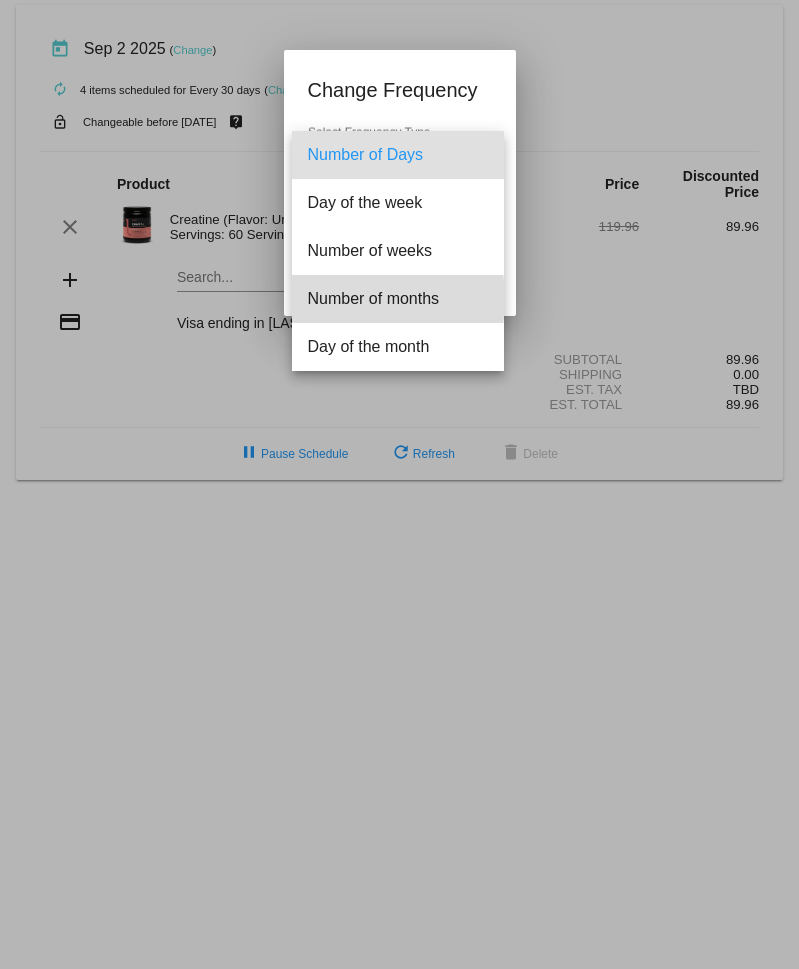 click on "Number of months" at bounding box center [398, 299] 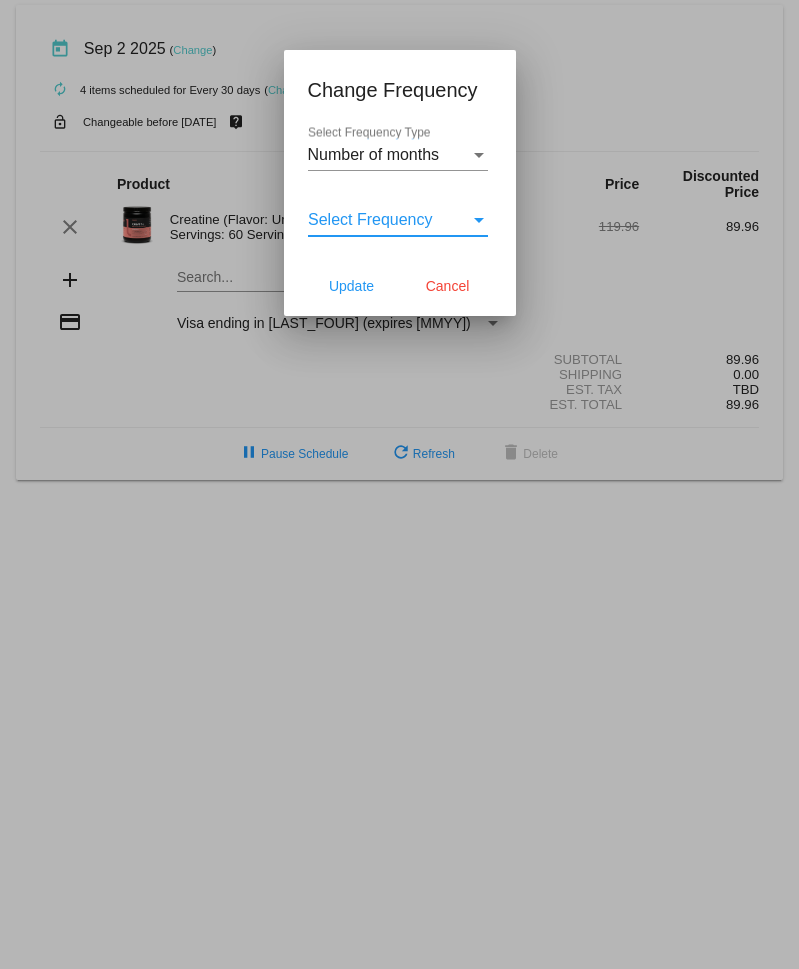click on "Select Frequency" at bounding box center [370, 219] 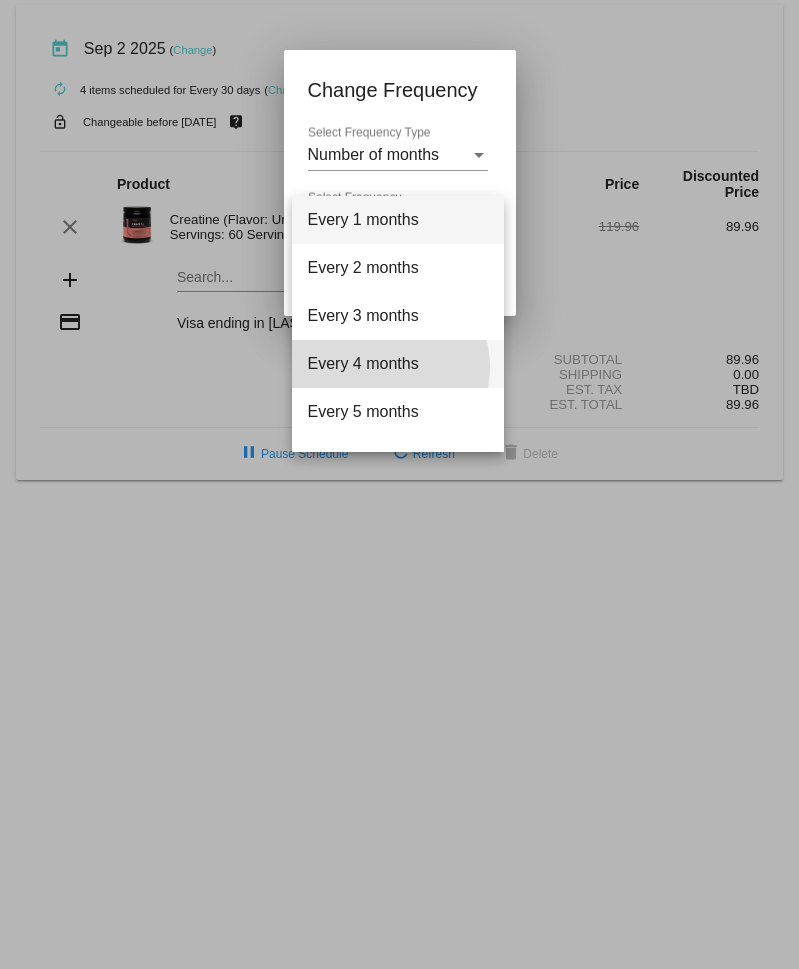 click on "Every 4 months" at bounding box center (398, 364) 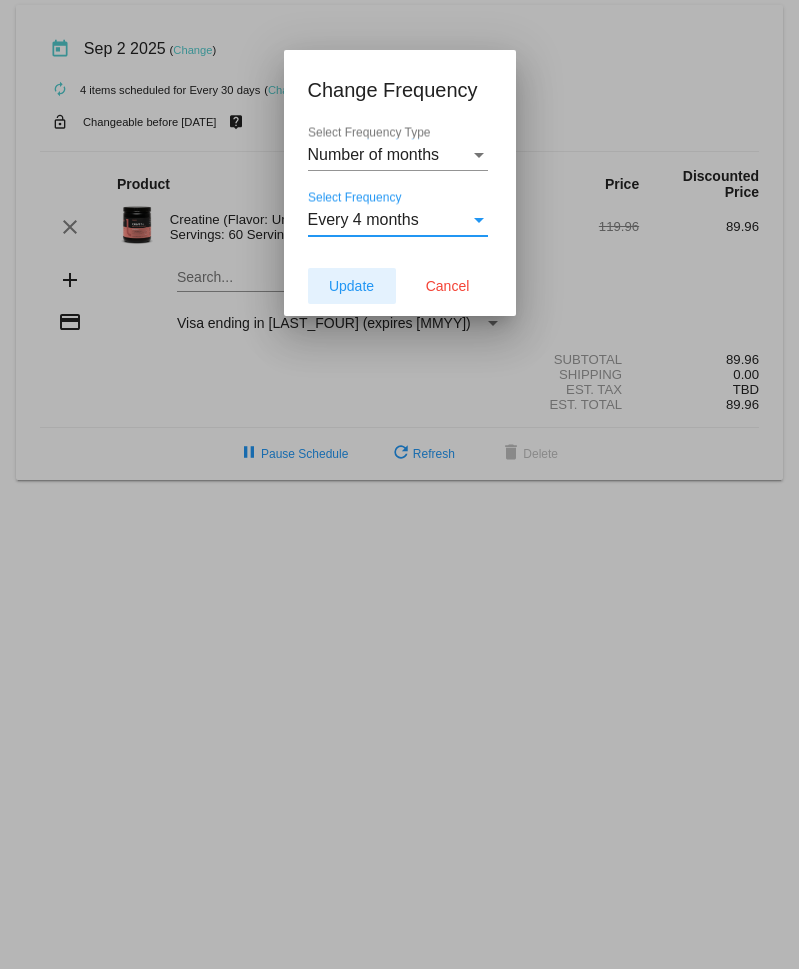 click on "Update" 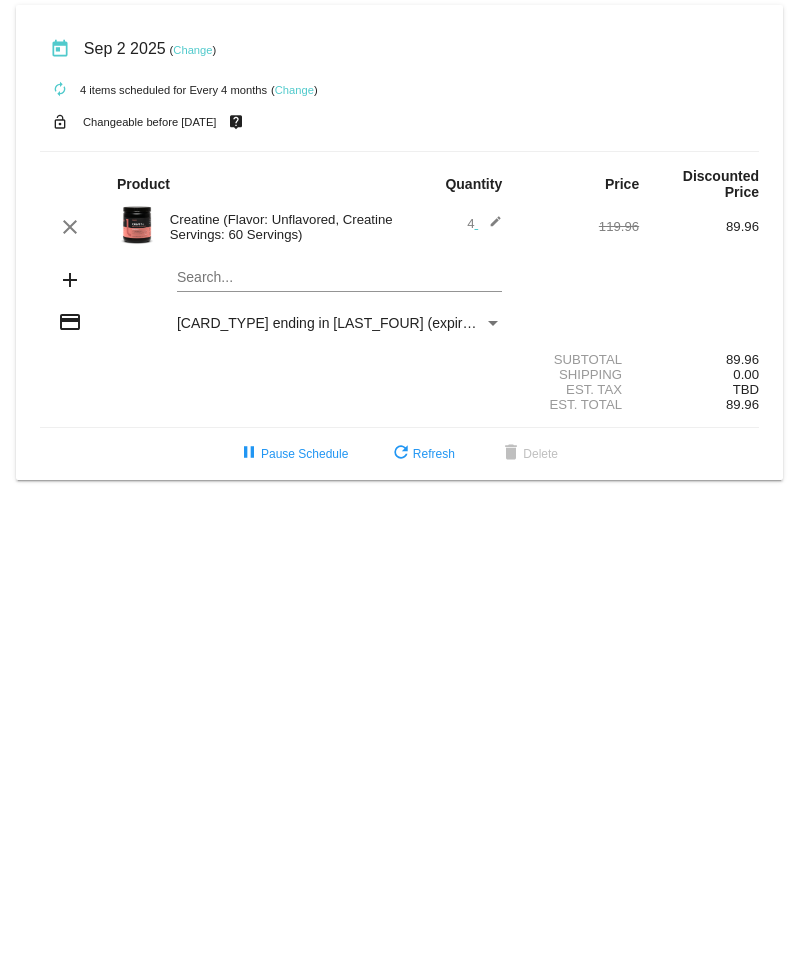 scroll, scrollTop: 0, scrollLeft: 0, axis: both 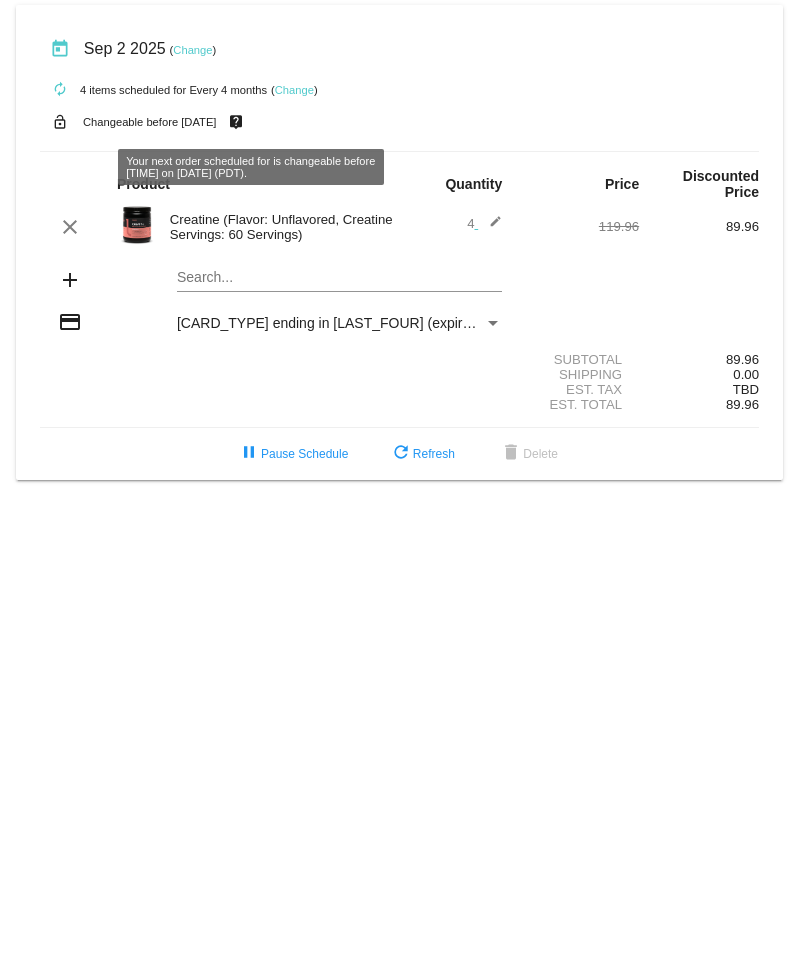click on "Change" 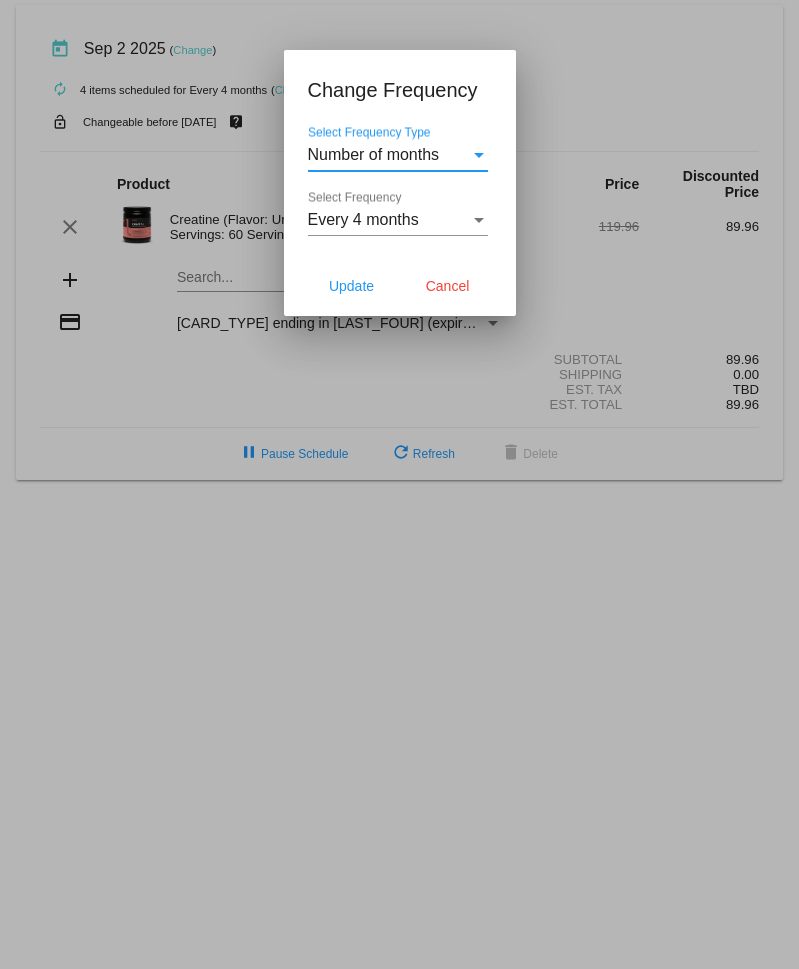 click on "Number of months" at bounding box center [374, 154] 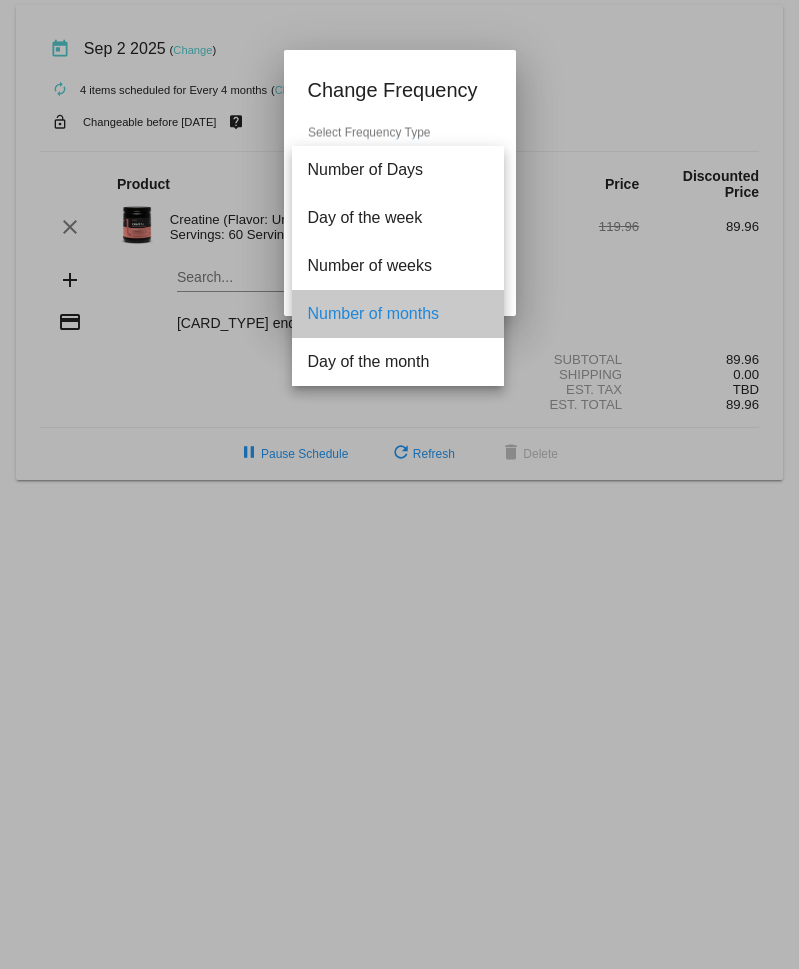 click on "Number of months" at bounding box center (398, 314) 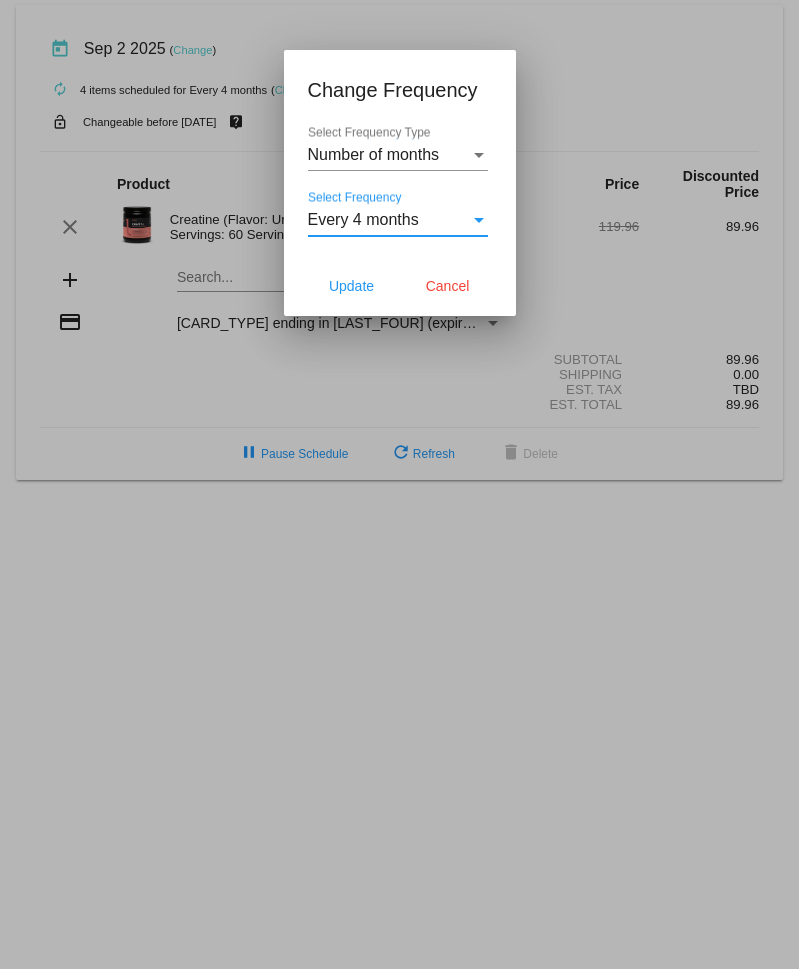 click on "Every 4 months" at bounding box center (363, 219) 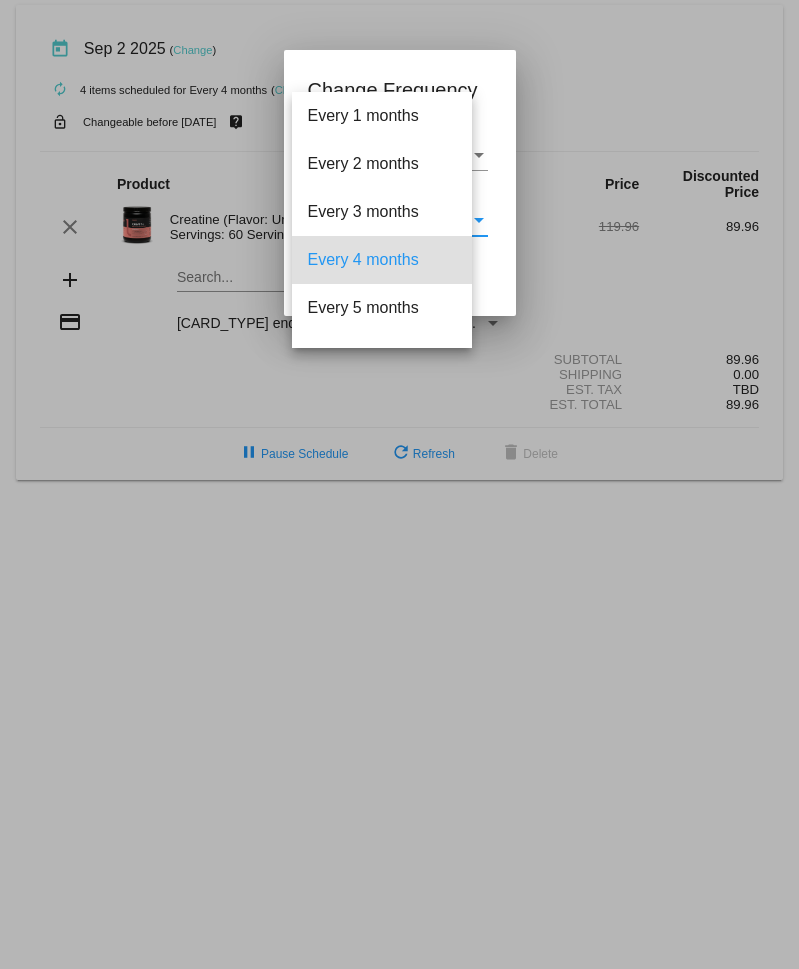 scroll, scrollTop: 40, scrollLeft: 0, axis: vertical 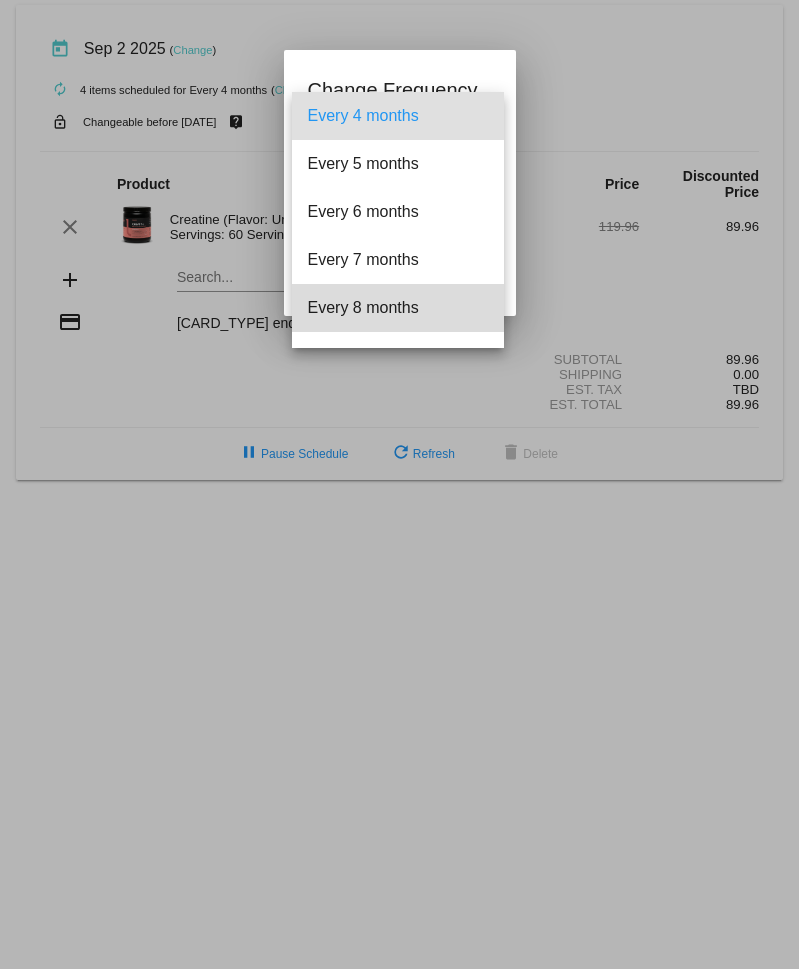 click on "Every 8 months" at bounding box center (398, 308) 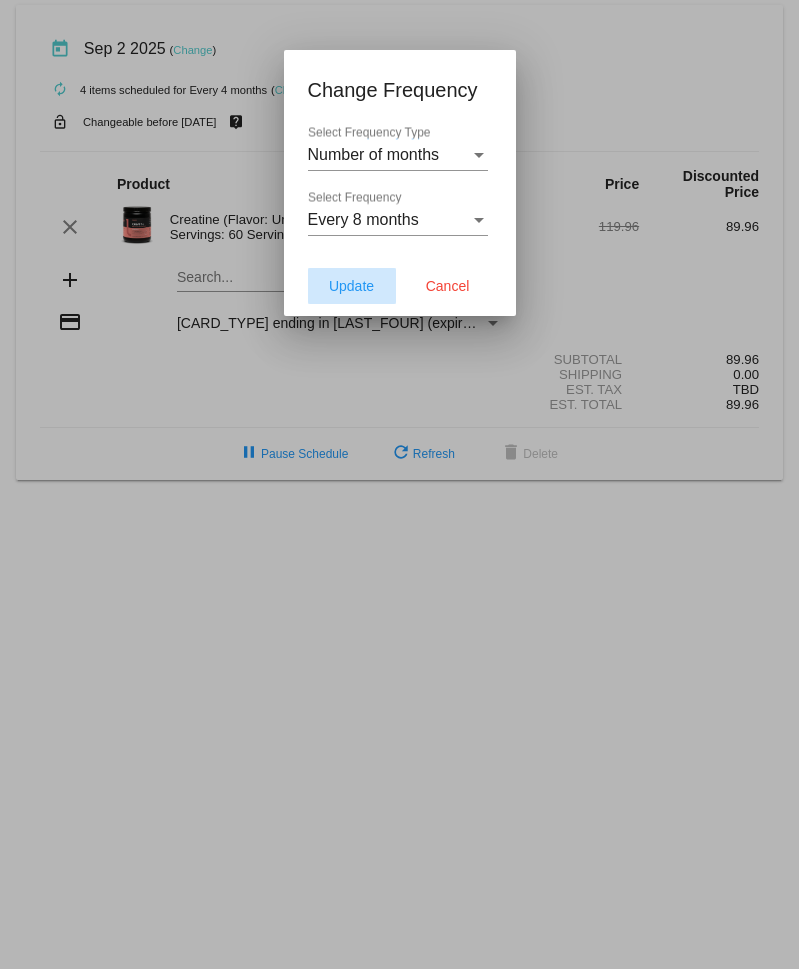 click on "Update" 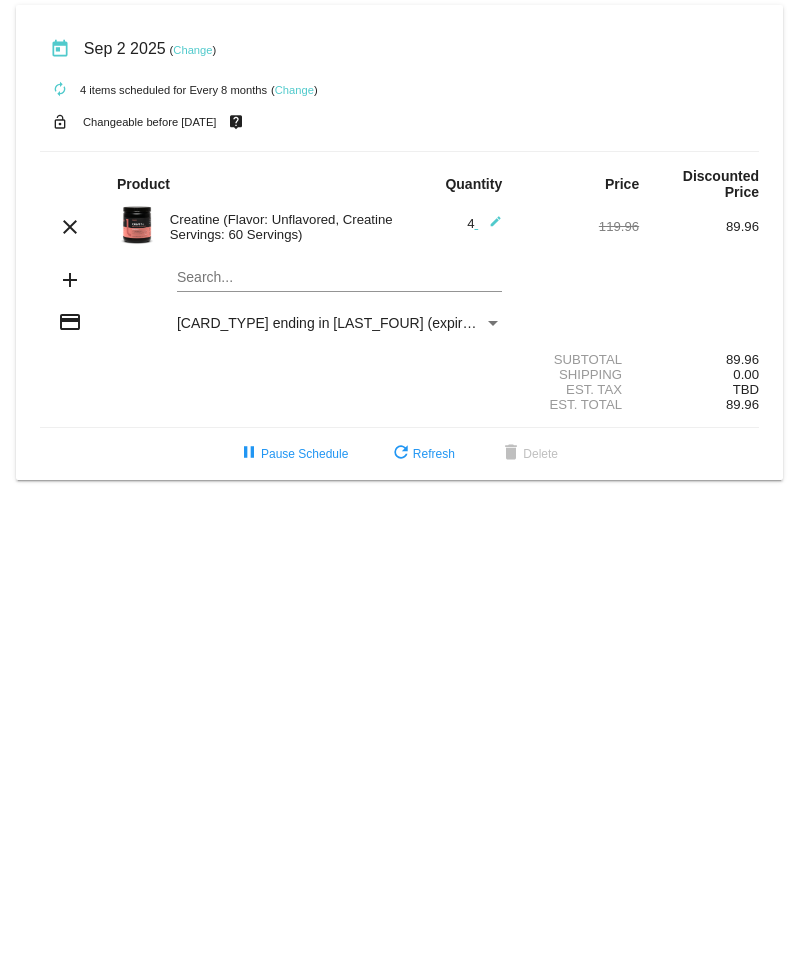 click on "Change" 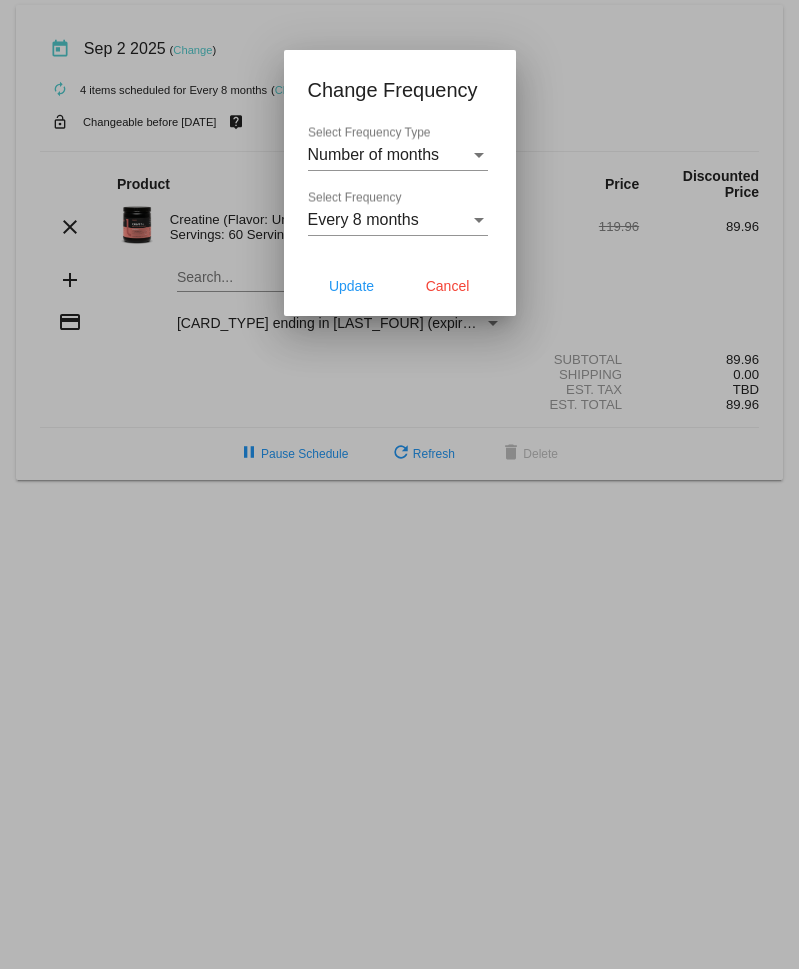 click on "Number of months
Select Frequency Type" at bounding box center (398, 148) 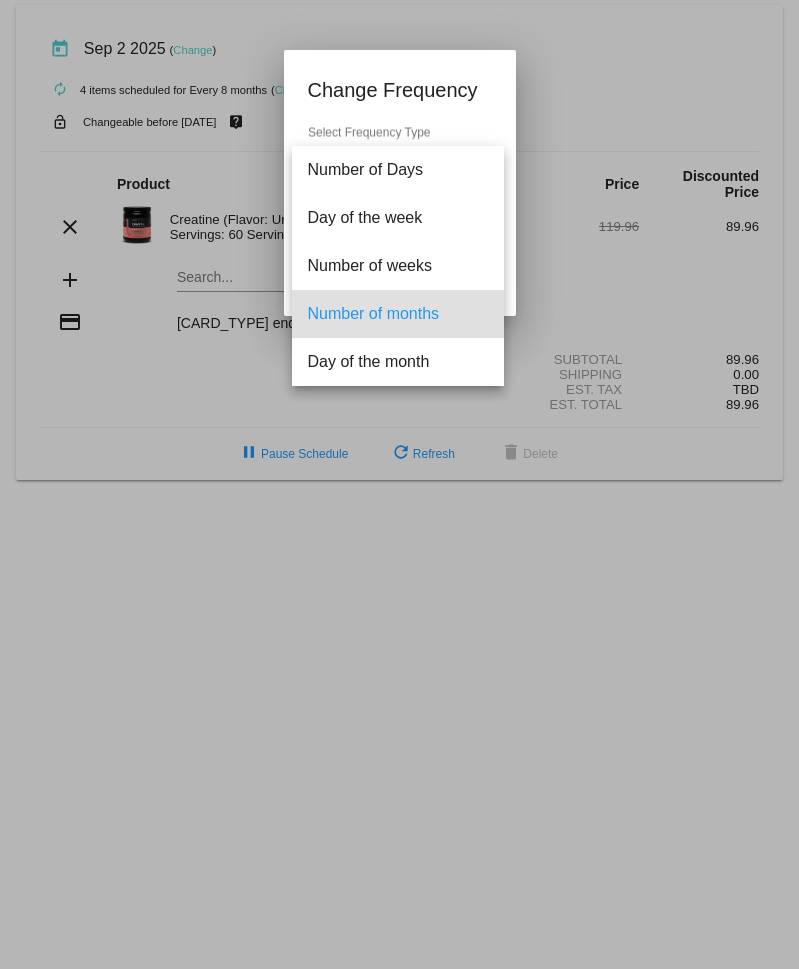 click at bounding box center (399, 484) 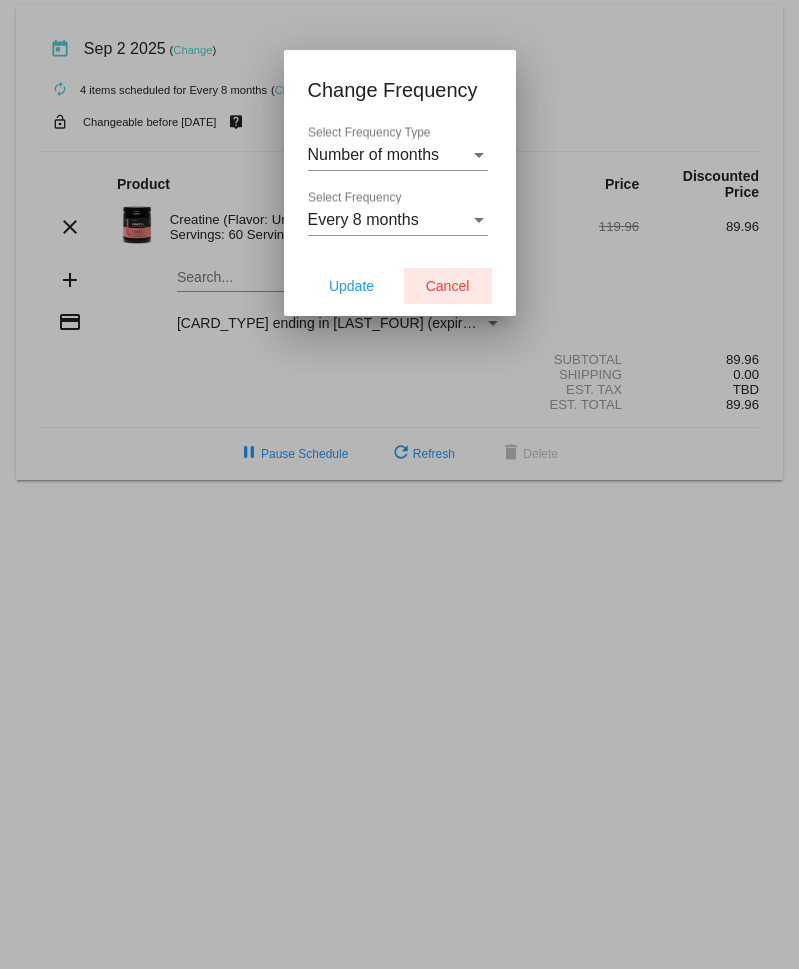 click on "Cancel" 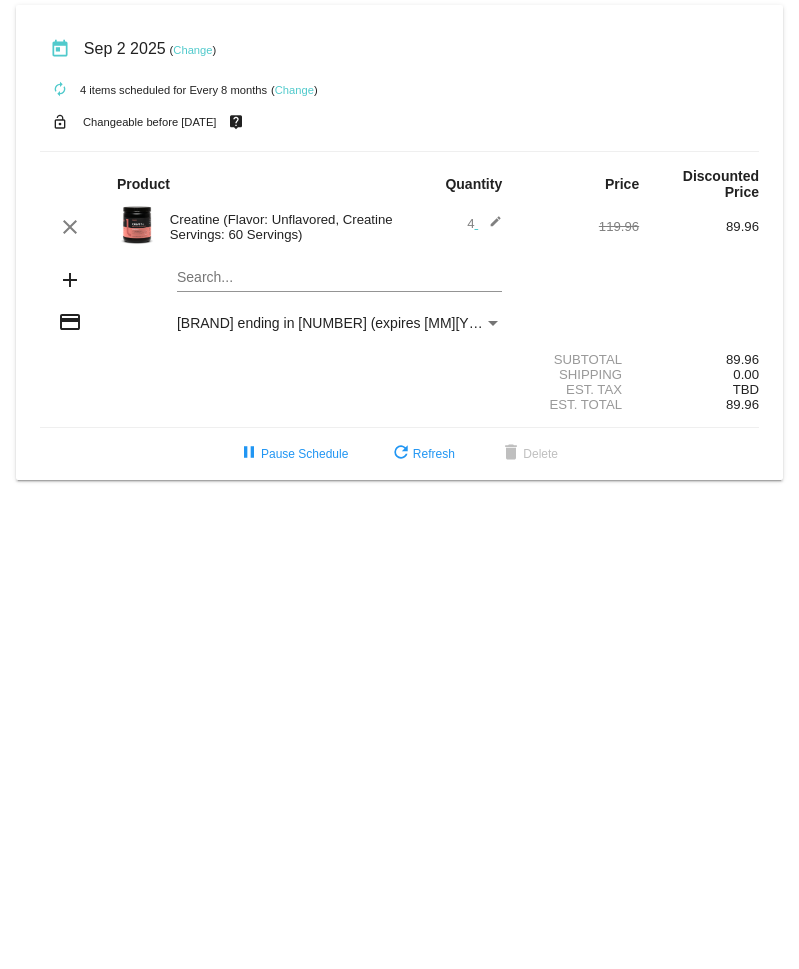 scroll, scrollTop: 0, scrollLeft: 0, axis: both 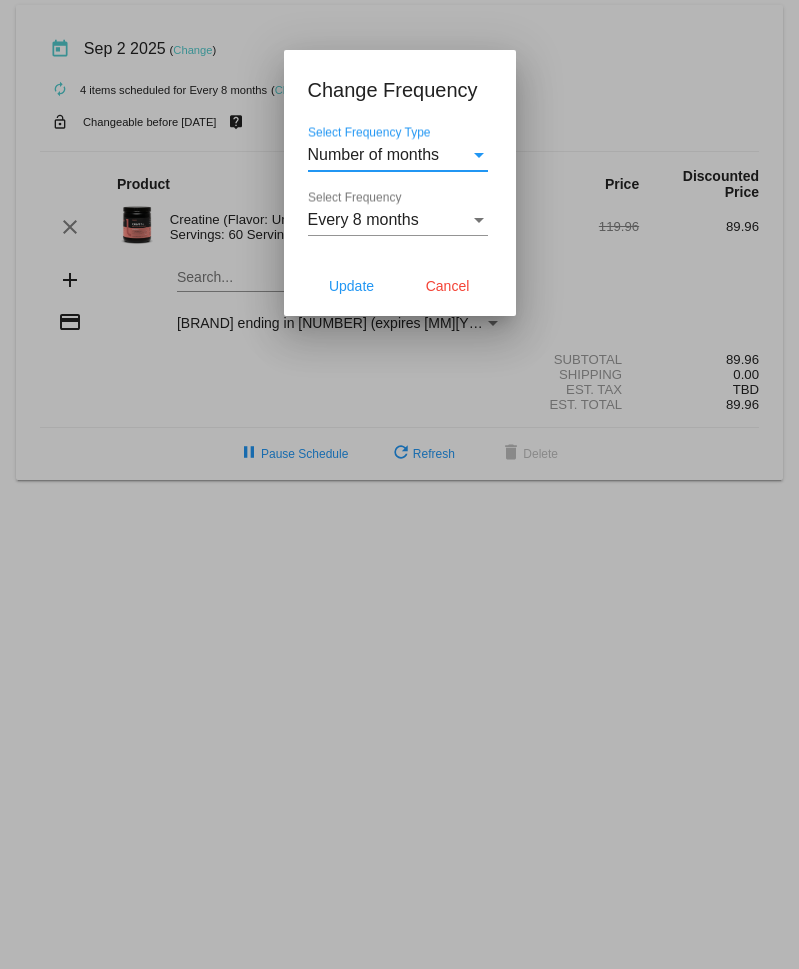 click on "Number of months" at bounding box center (374, 154) 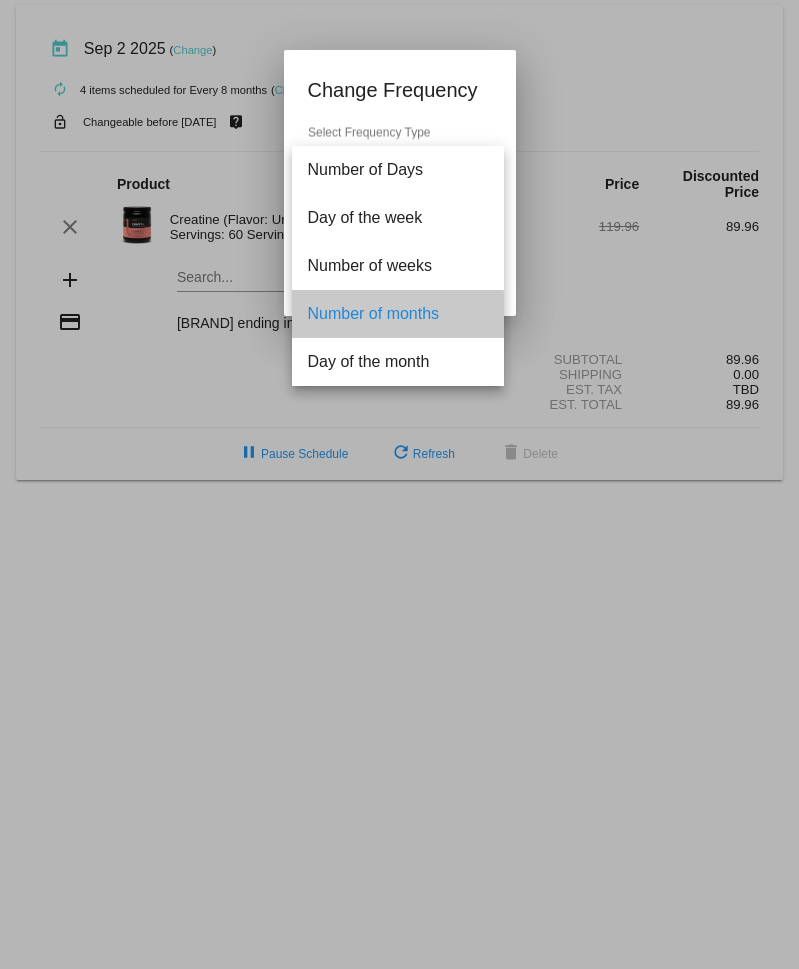 click on "Number of months" at bounding box center [398, 314] 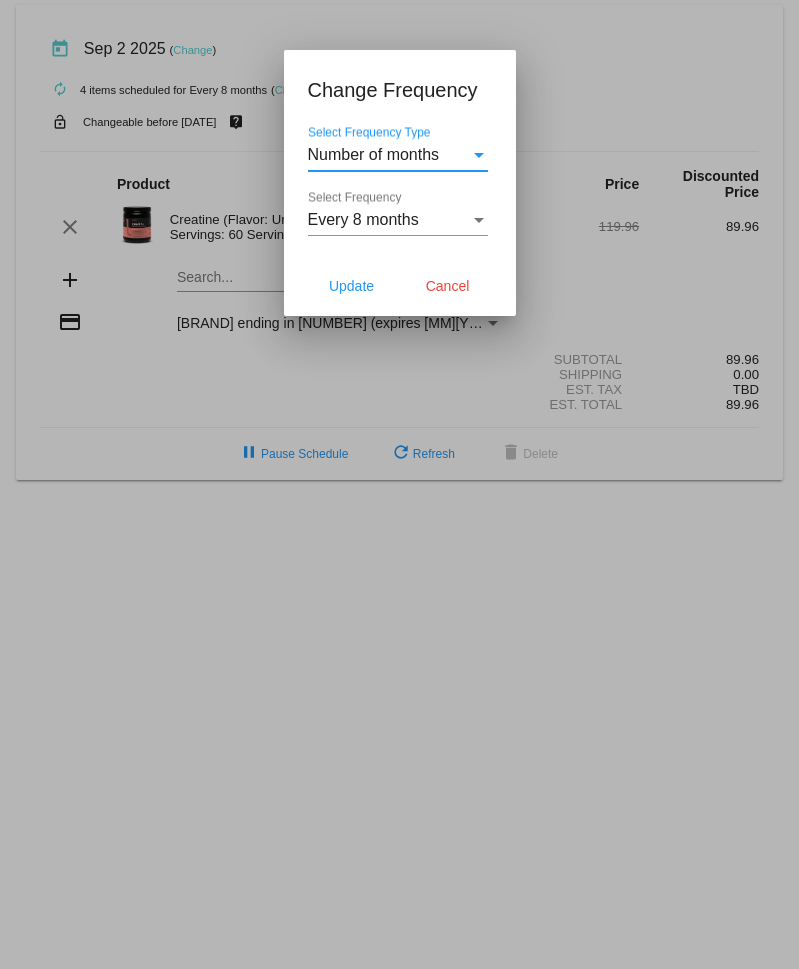 click on "Every 8 months" at bounding box center (363, 219) 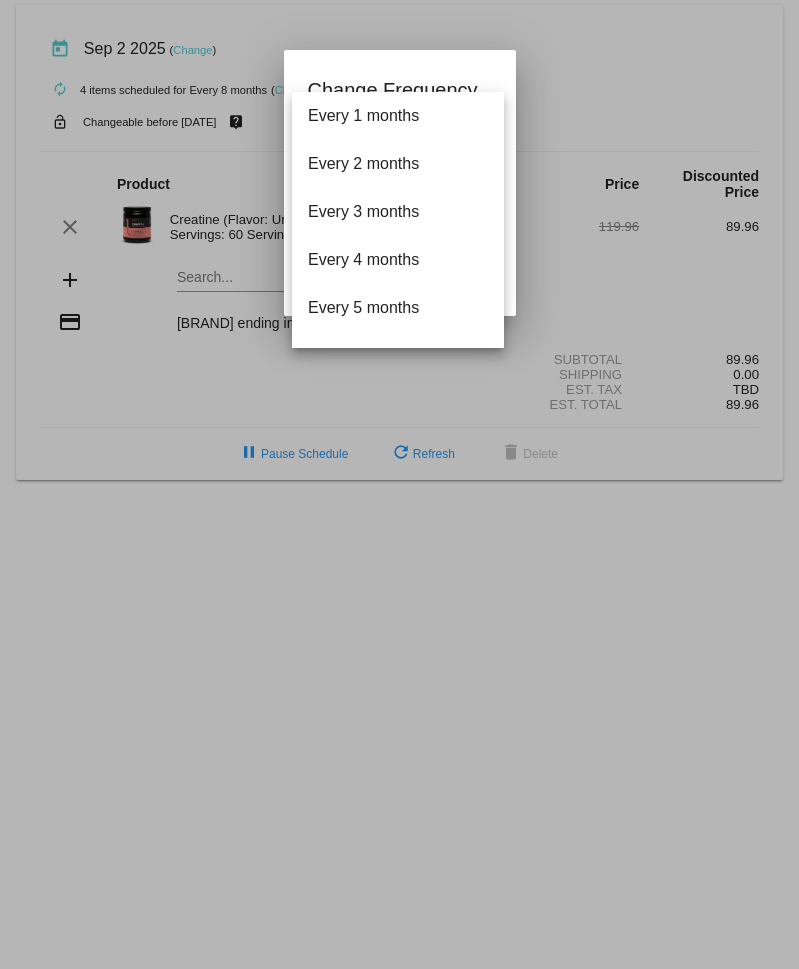 scroll, scrollTop: 232, scrollLeft: 0, axis: vertical 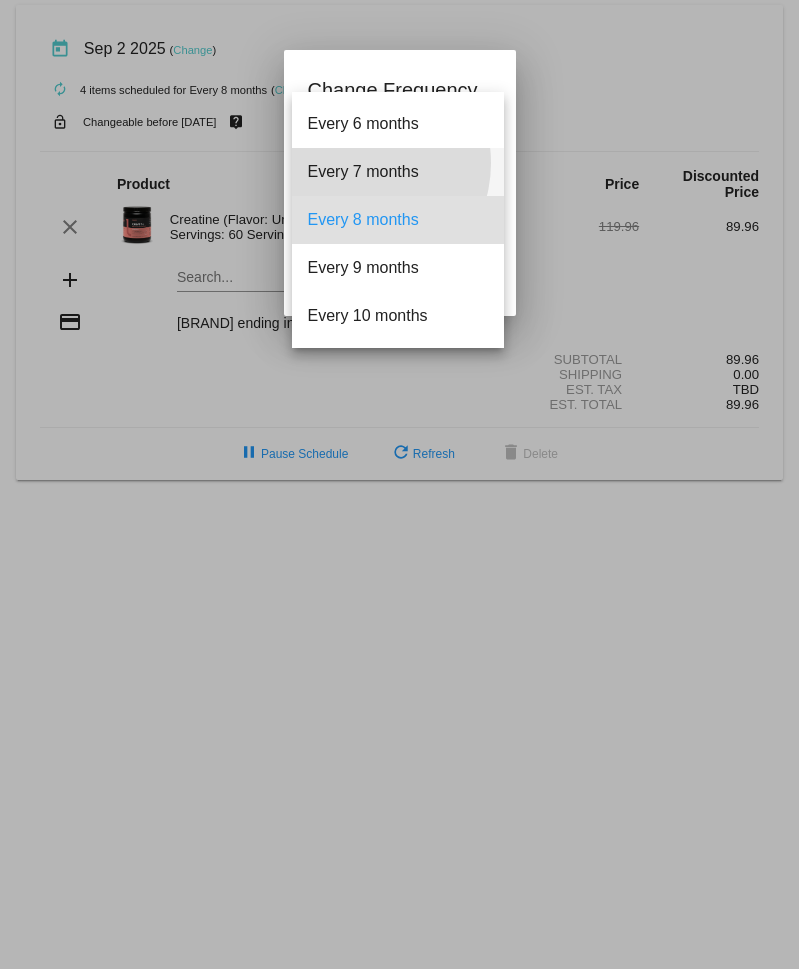click on "Every 7 months" at bounding box center [398, 172] 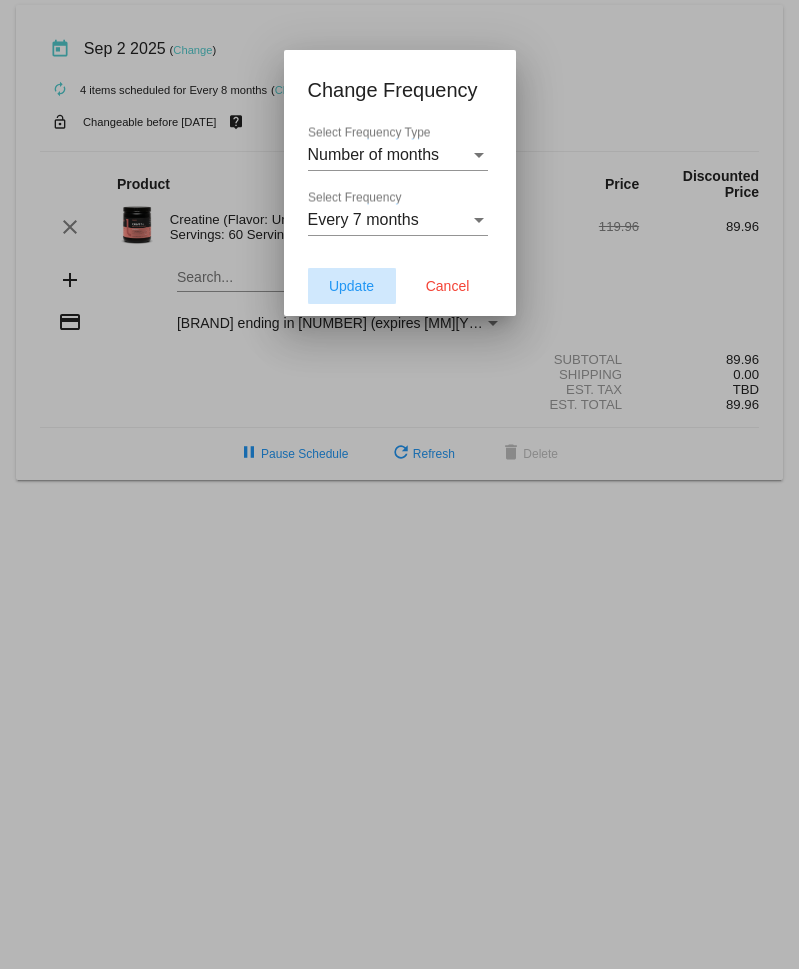 click on "Update" 